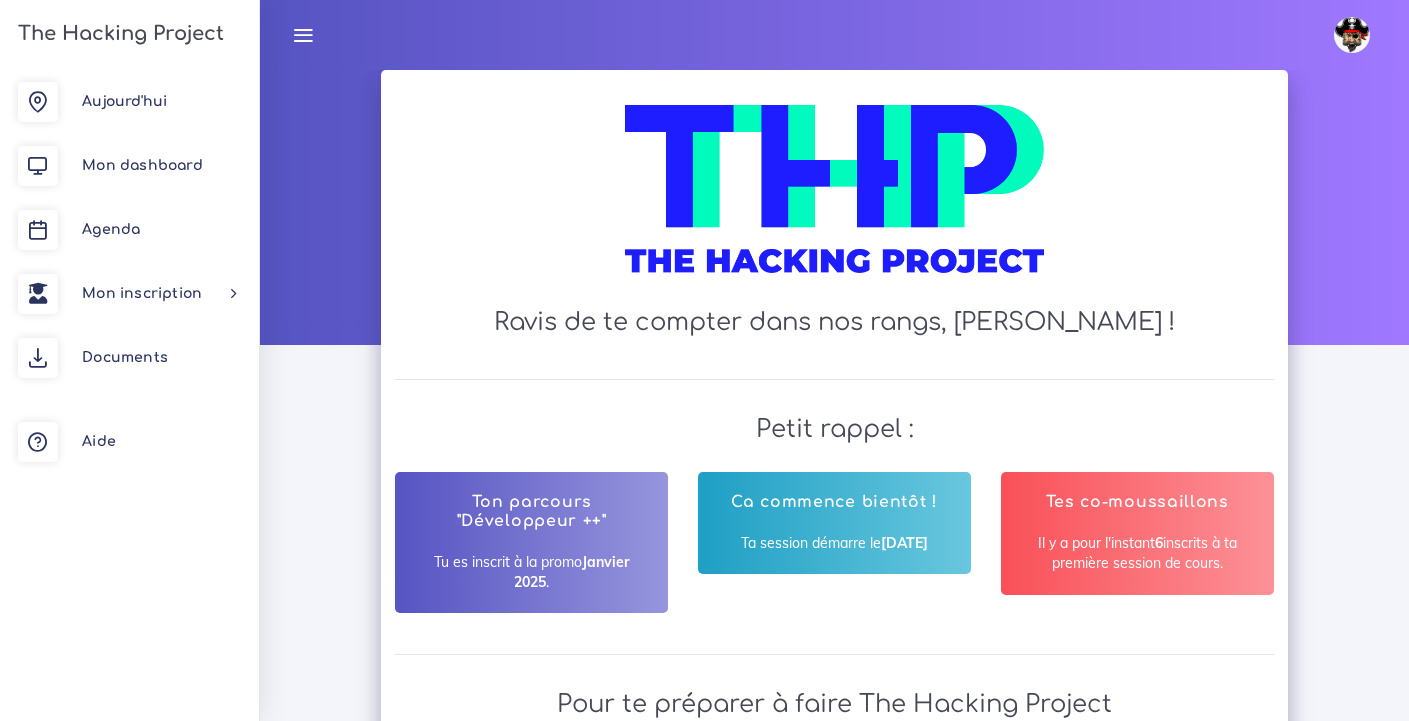 scroll, scrollTop: 0, scrollLeft: 0, axis: both 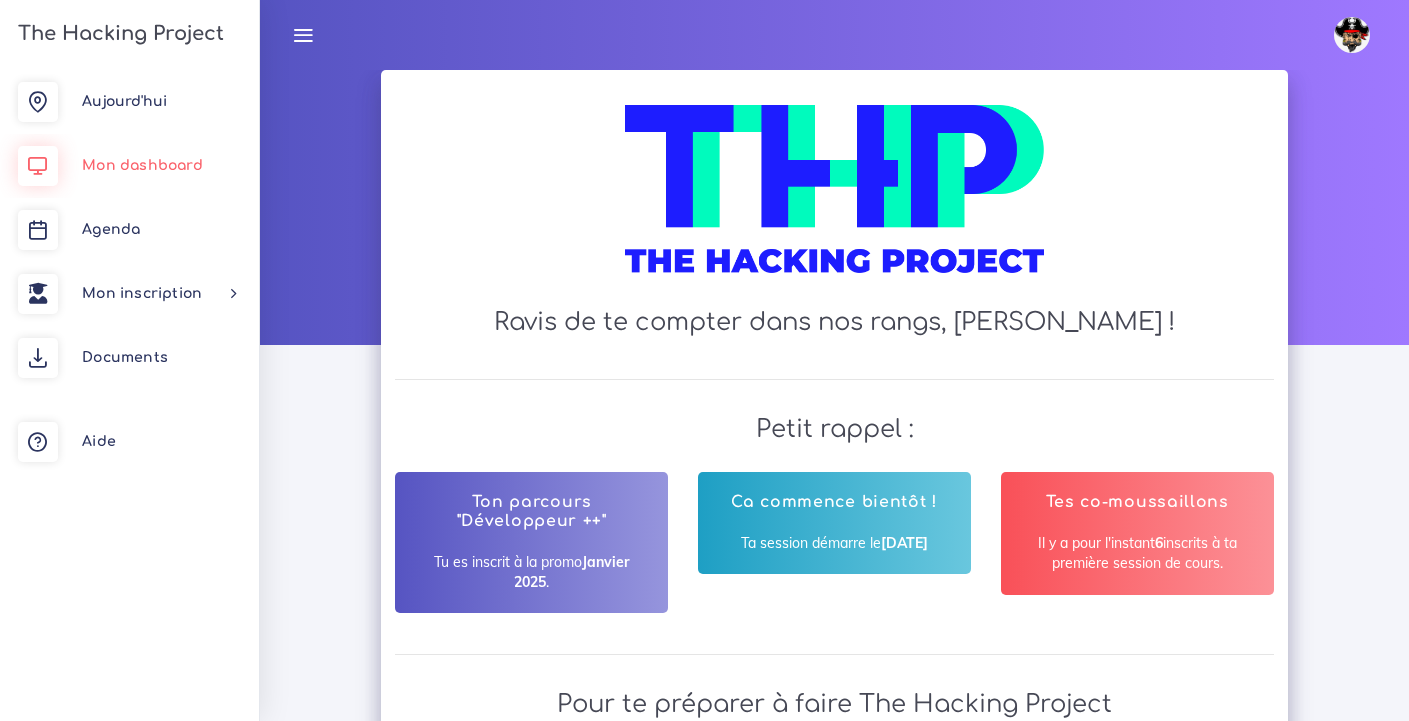 click on "Mon dashboard" at bounding box center (142, 165) 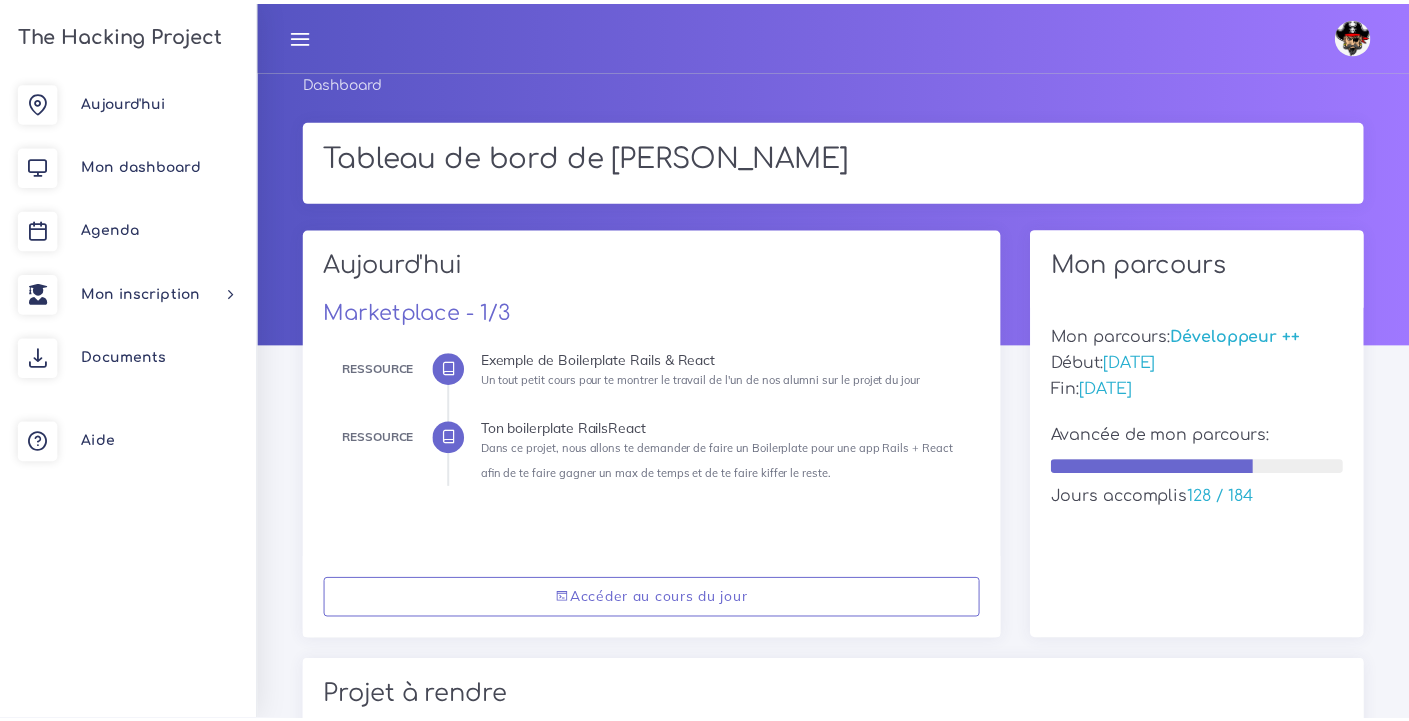 scroll, scrollTop: 0, scrollLeft: 0, axis: both 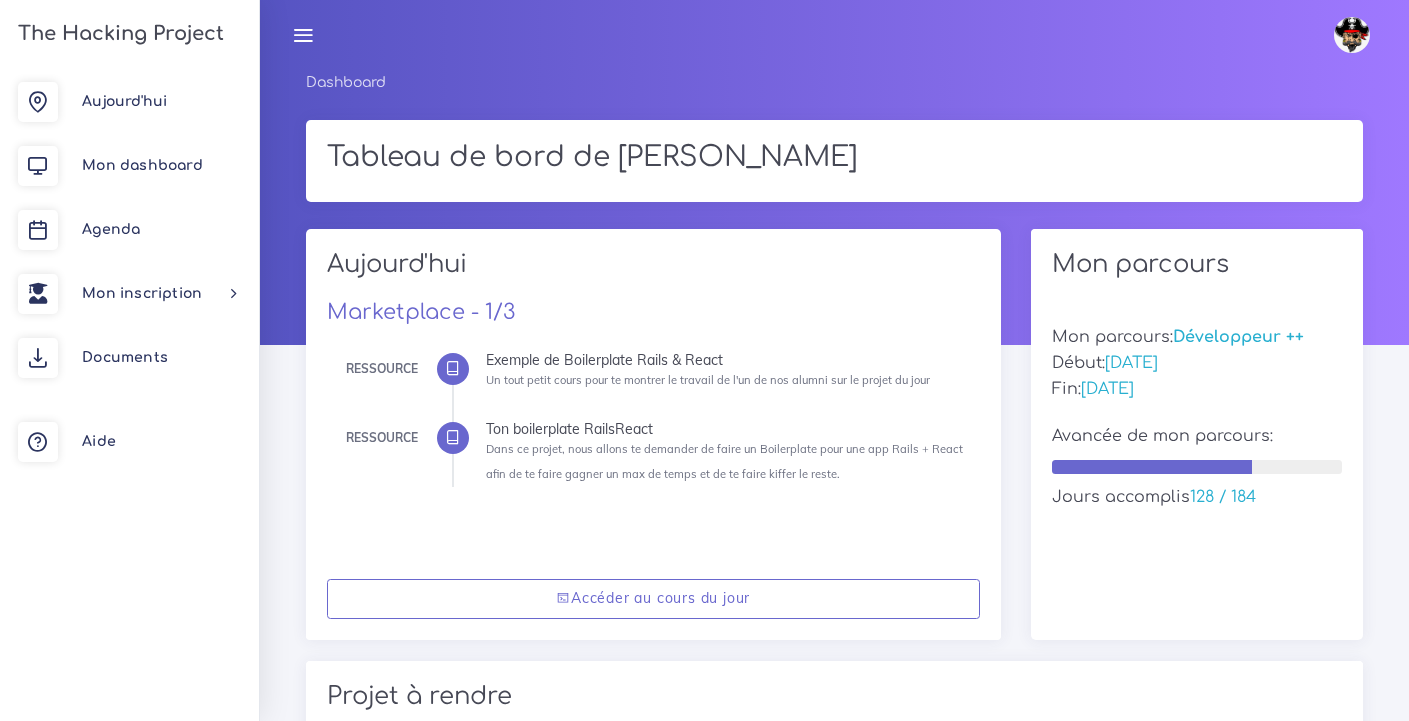 click at bounding box center (1352, 35) 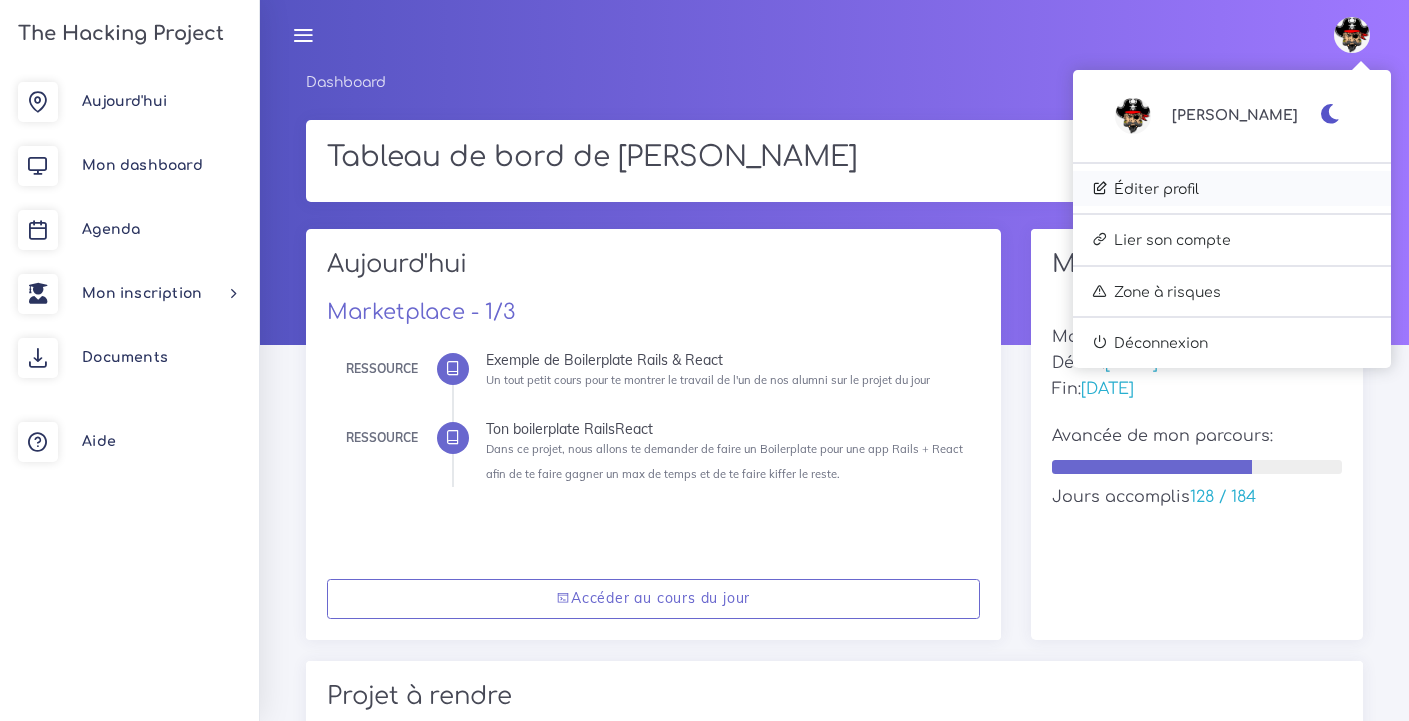 click on "Éditer profil" at bounding box center (1232, 189) 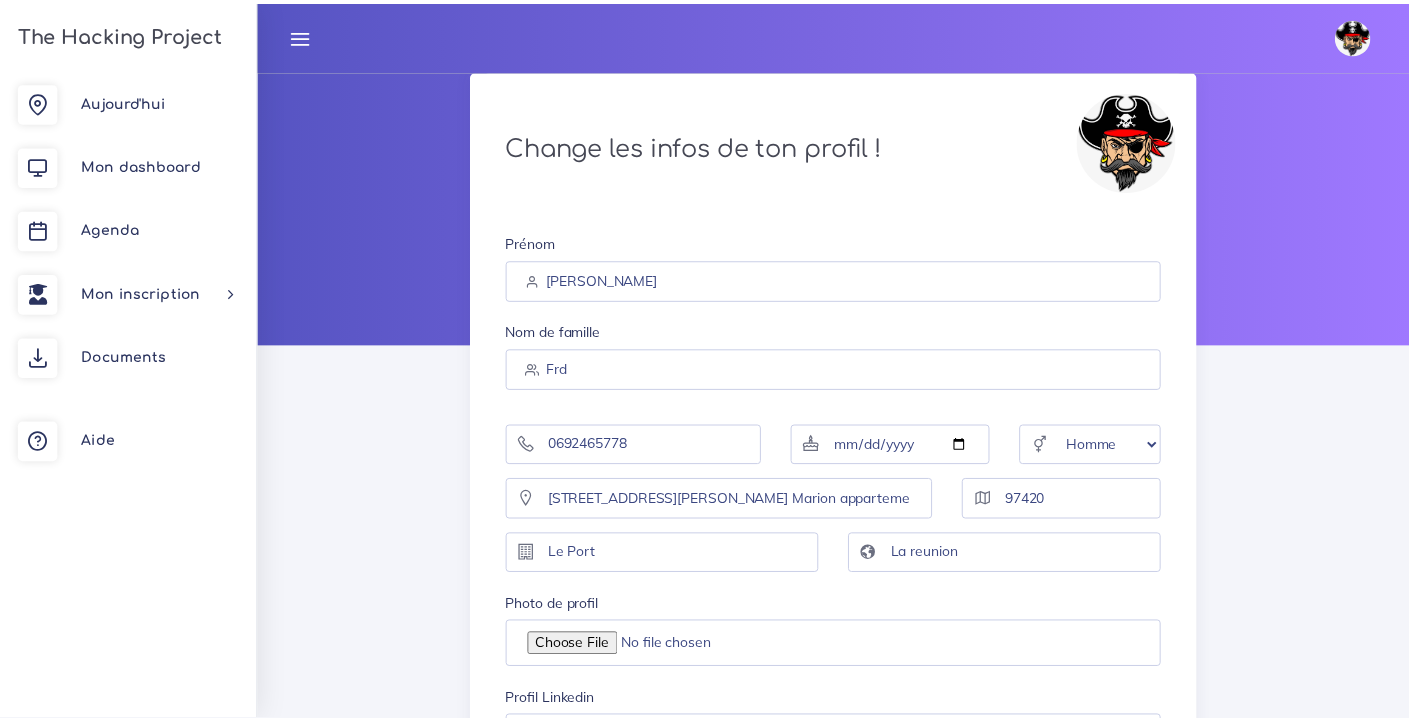 scroll, scrollTop: 0, scrollLeft: 0, axis: both 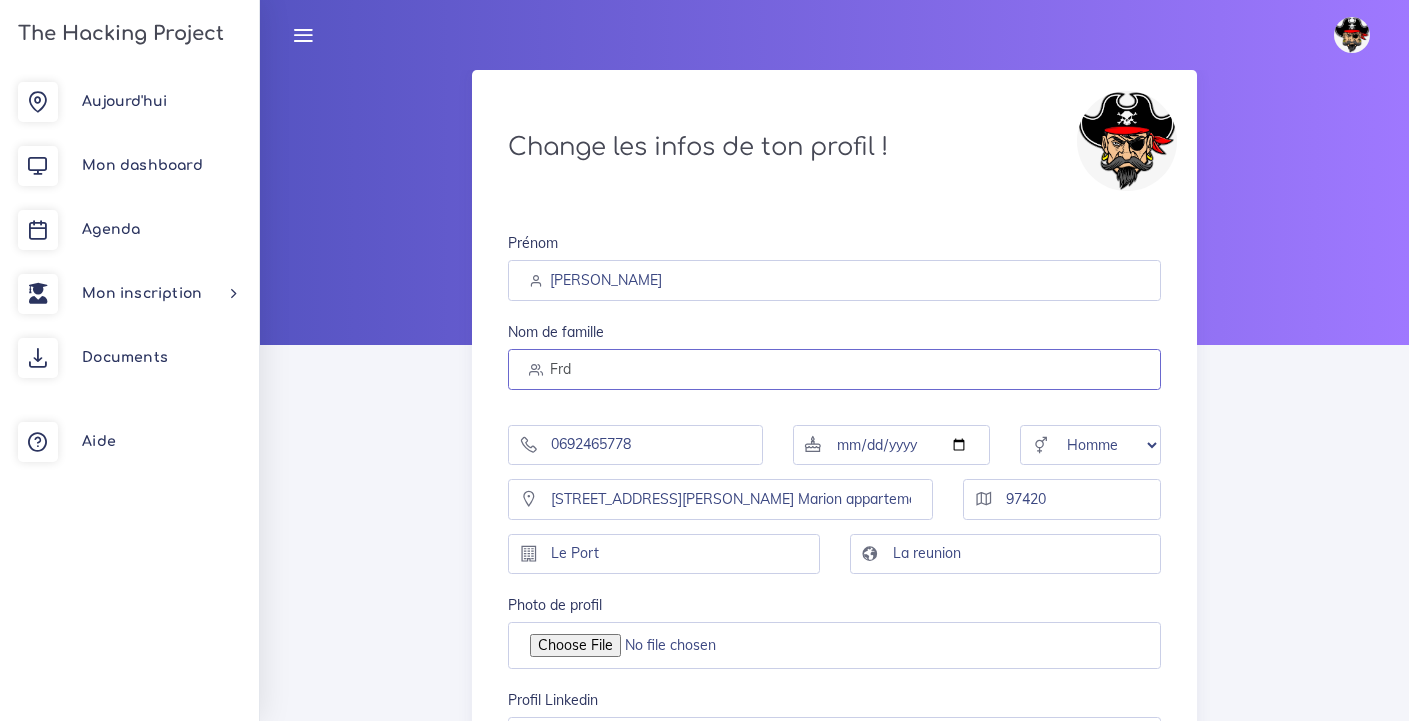 click on "Frd" at bounding box center [834, 369] 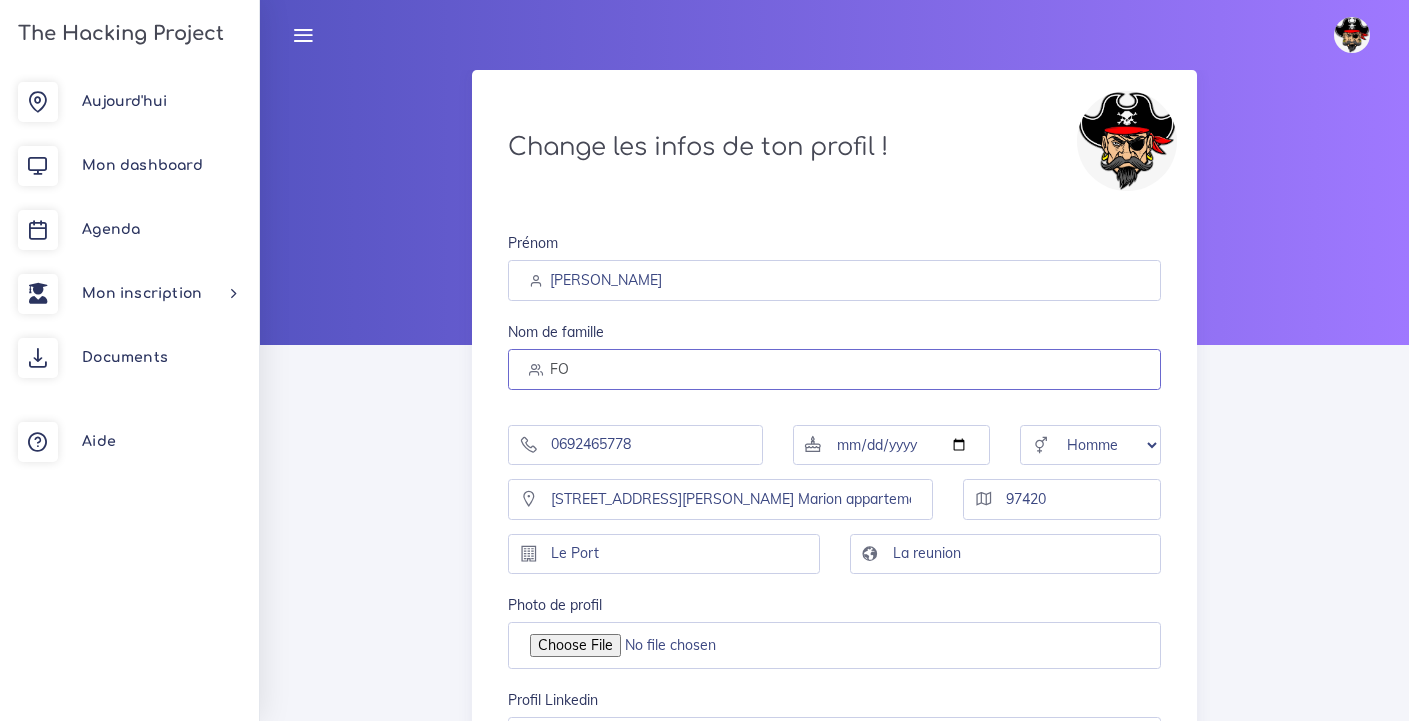 type on "Fonnard" 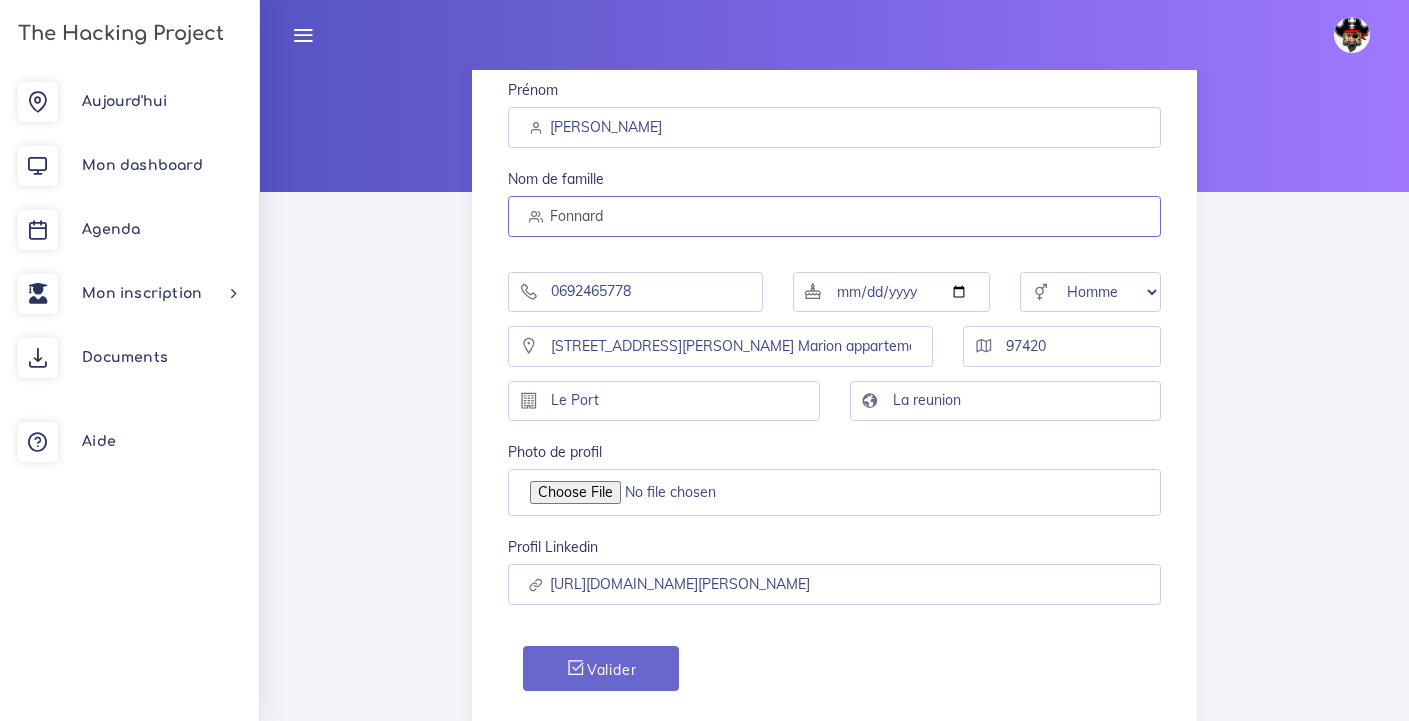 scroll, scrollTop: 137, scrollLeft: 0, axis: vertical 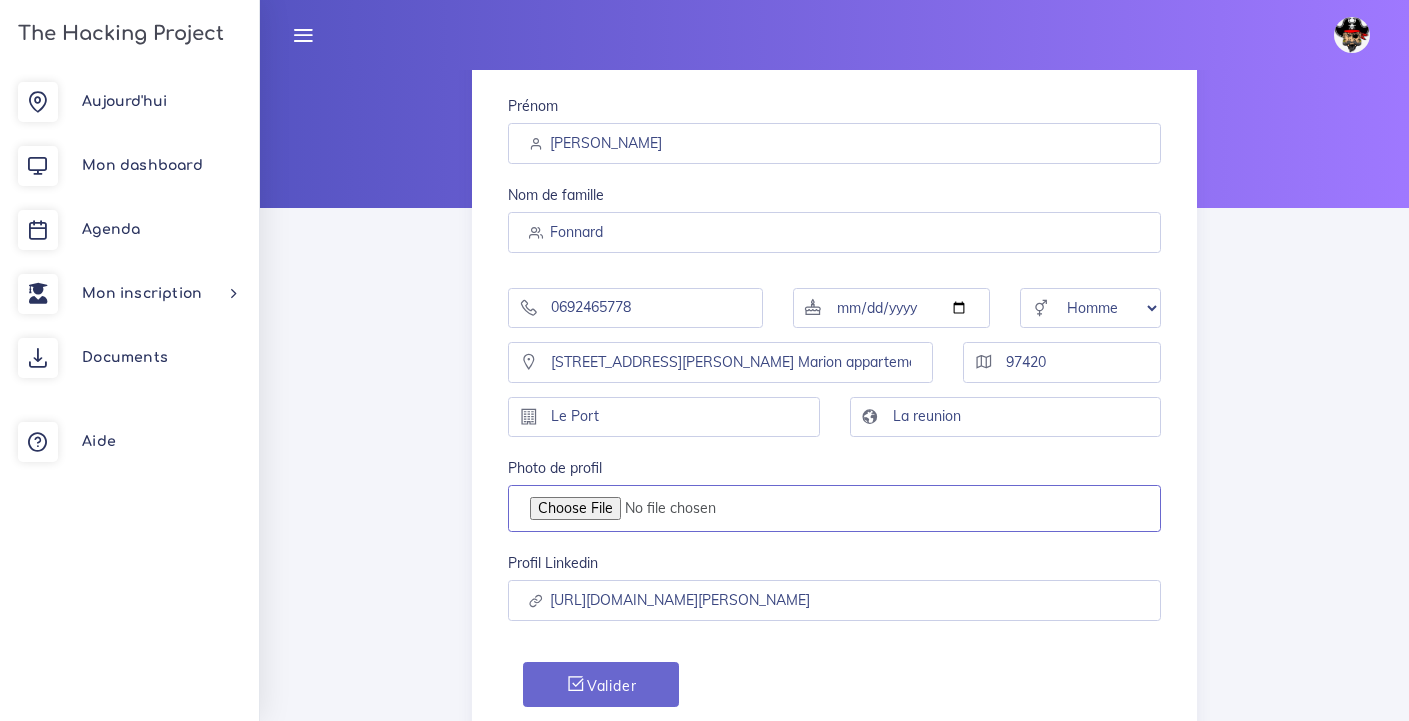click on "Photo de profil" at bounding box center (834, 508) 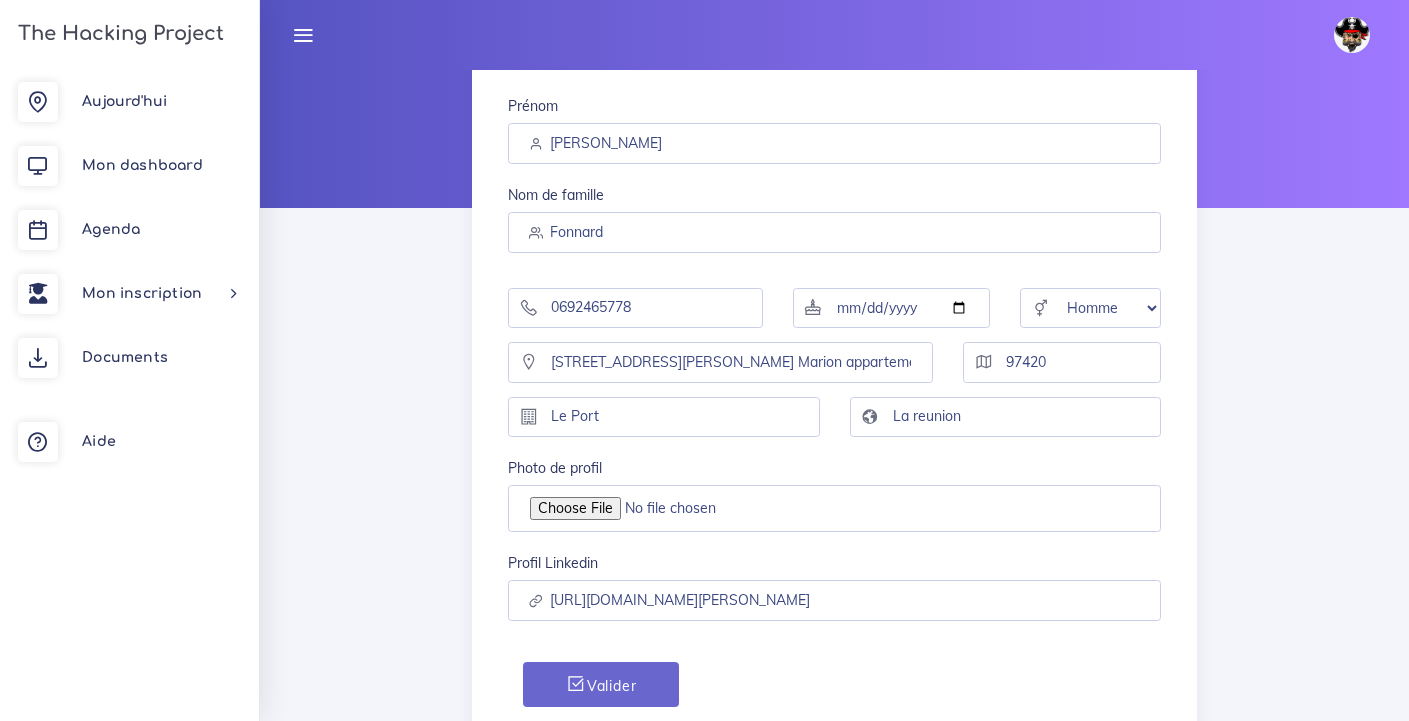 click on "Prénom
Jeremy
Nom de famille
Fonnard
0692465778
1999-05-11
Choisir
Homme
Femme
Autre
11 Rue Odette Mofy Résidence Marion appartement 25
97420
Le Port
La reunion
Photo de profil
Profil Linkedin
https://www.linkedin.com/in/jeremy-fonnard-a73b62268/
Valider" at bounding box center (834, 401) 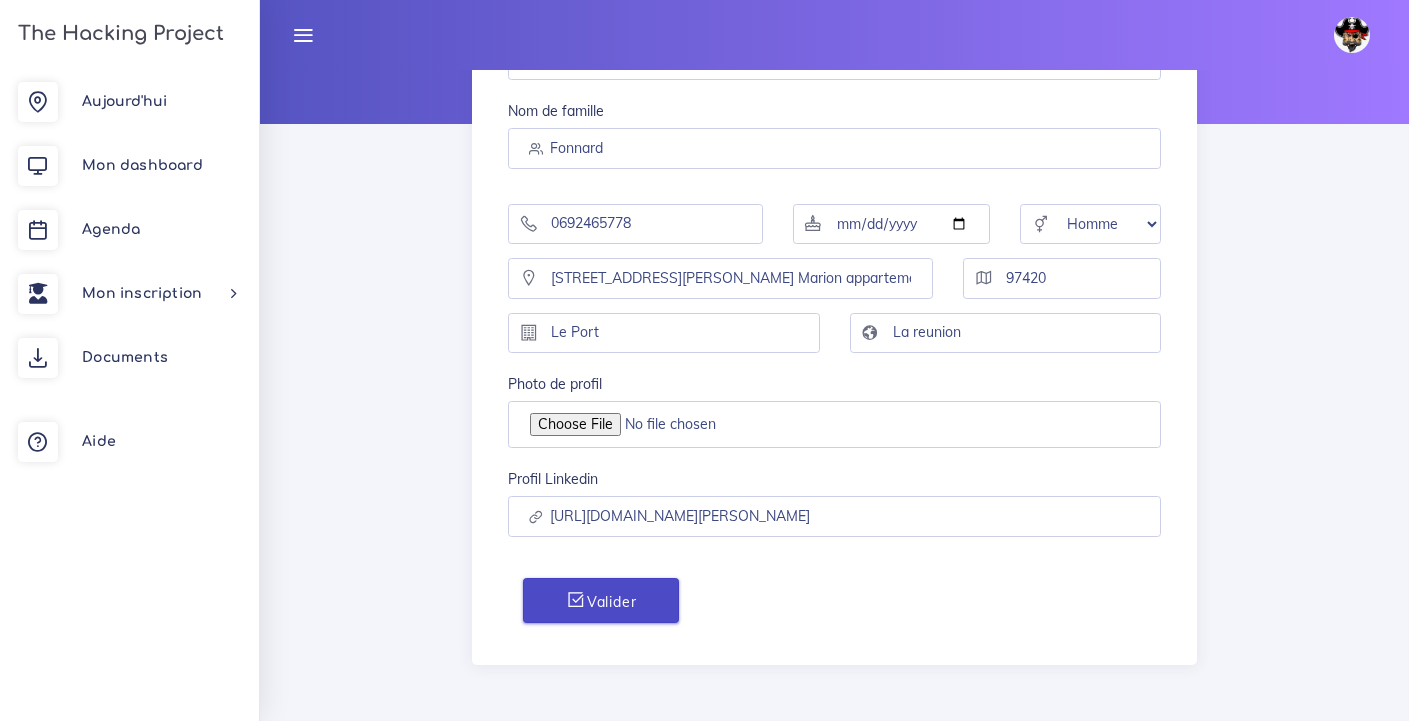 click on "Valider" at bounding box center [601, 600] 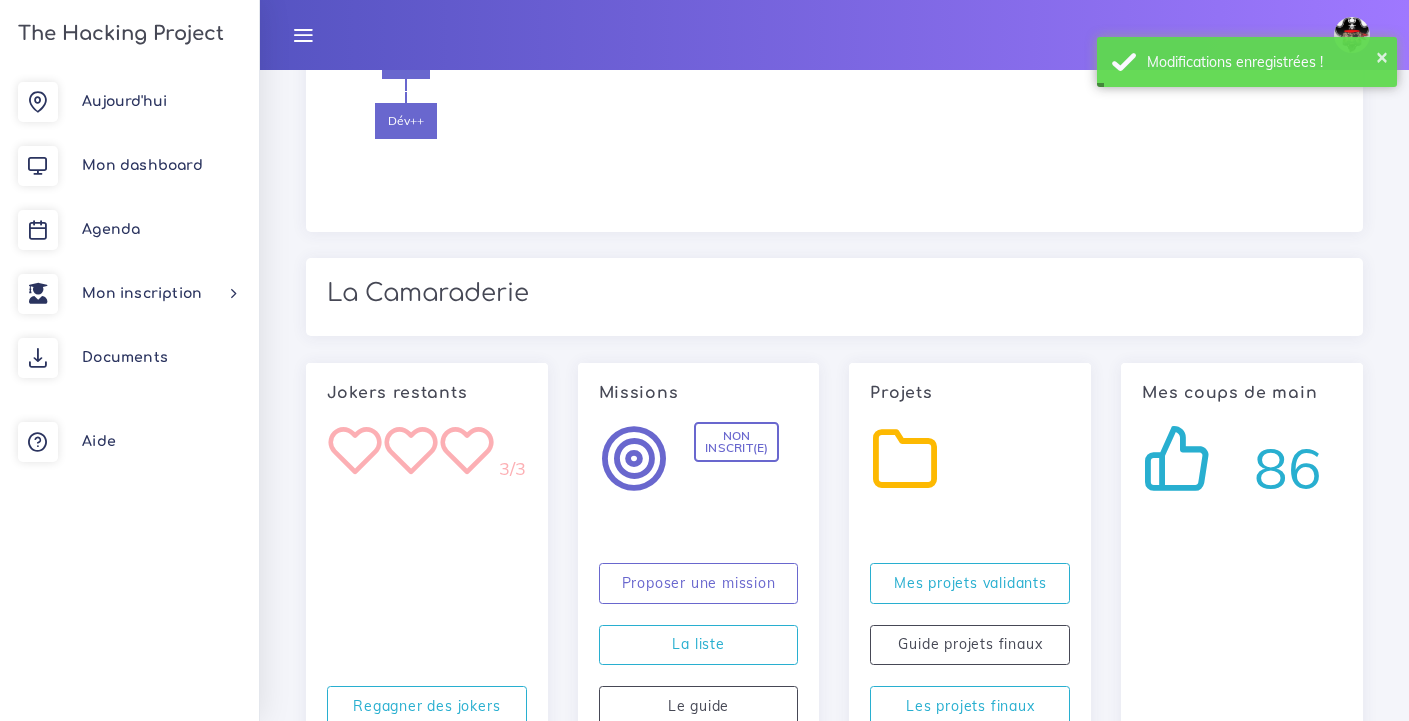 scroll, scrollTop: 2030, scrollLeft: 0, axis: vertical 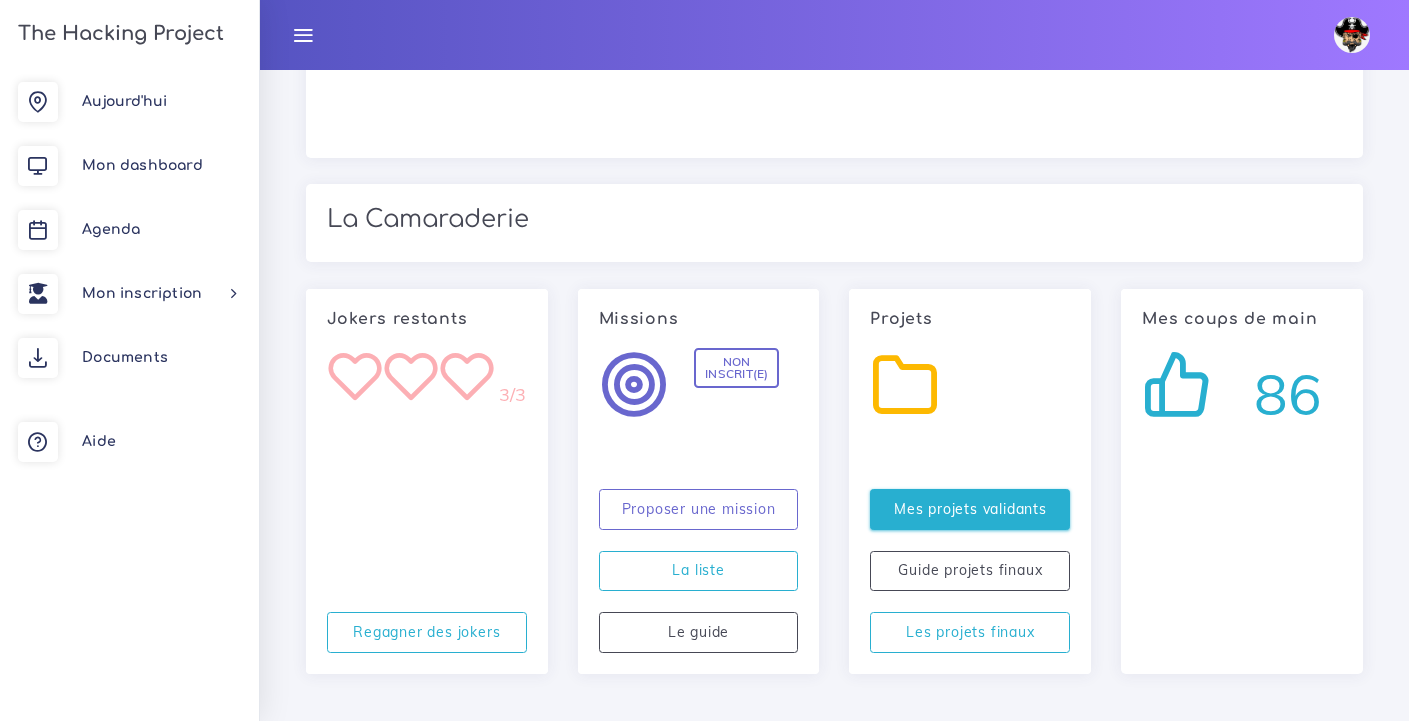 click on "Mes projets validants" at bounding box center (970, 509) 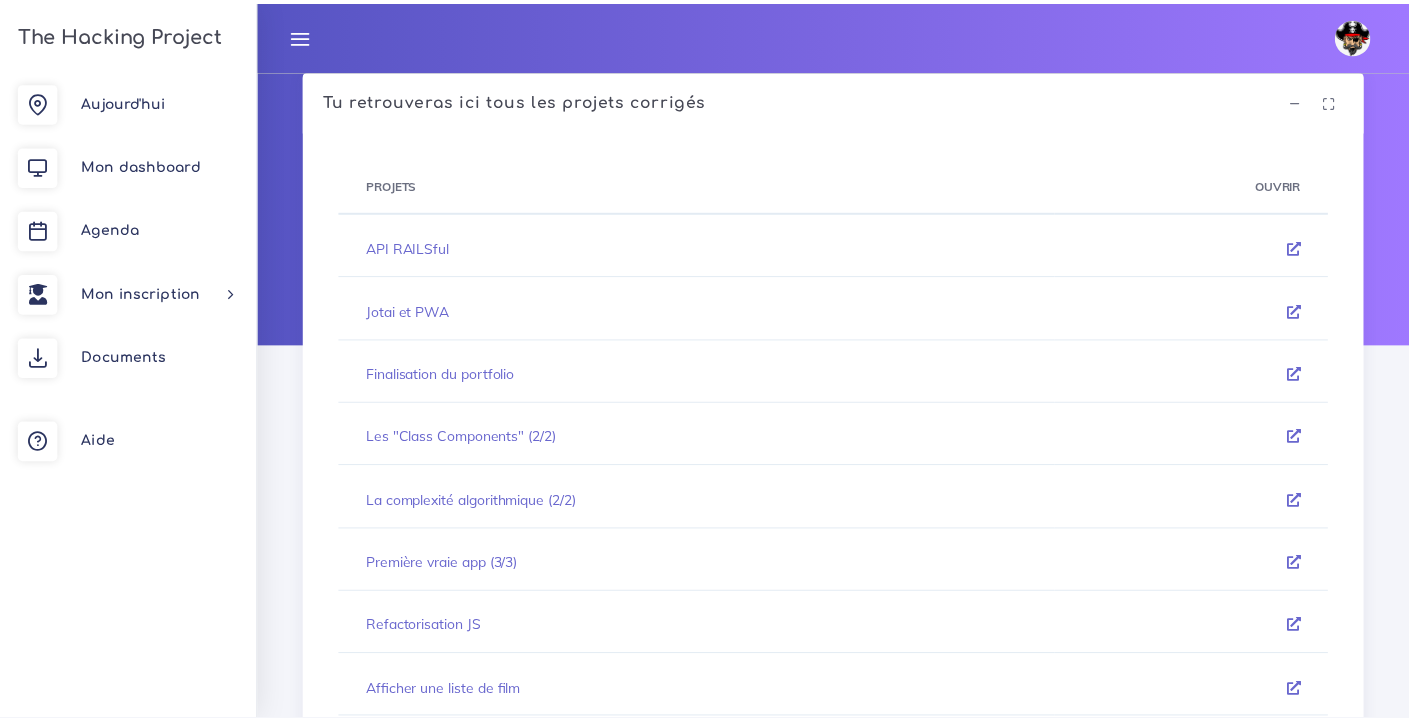 scroll, scrollTop: 0, scrollLeft: 0, axis: both 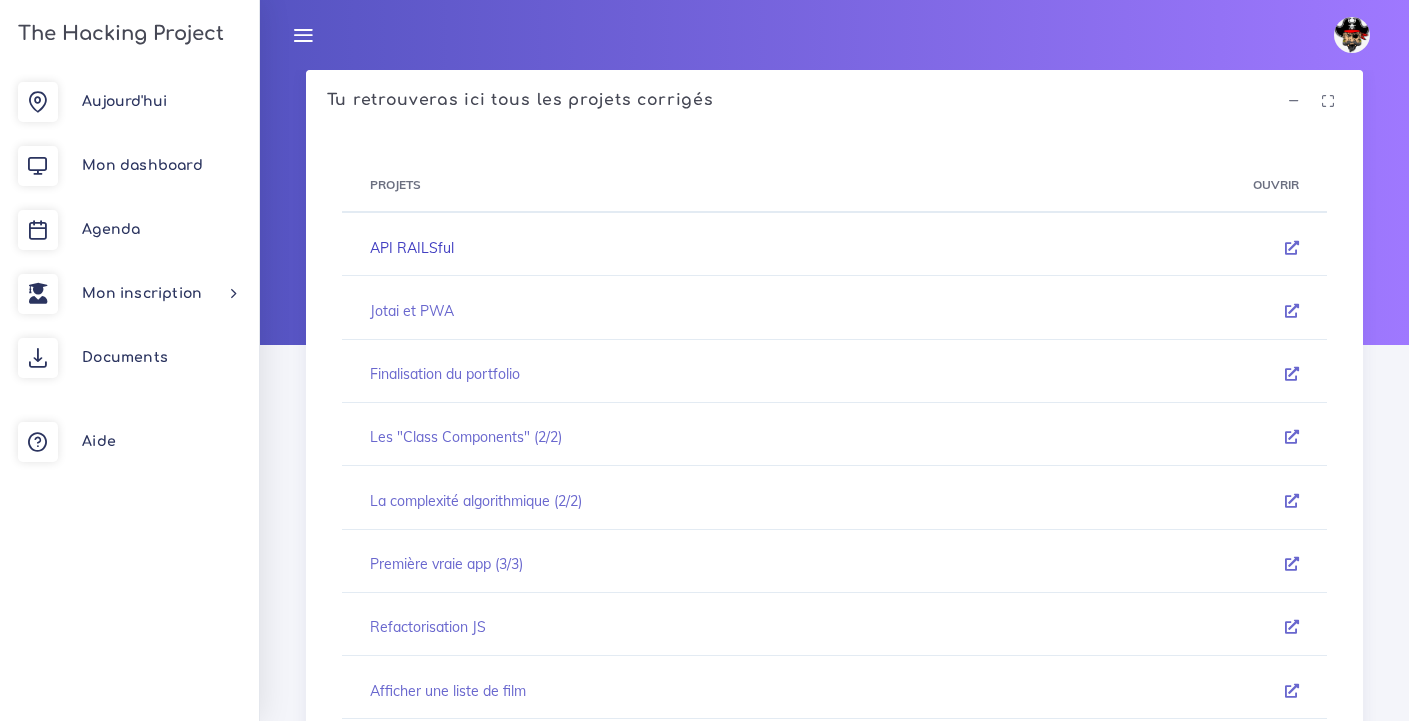 click on "API RAILSful" at bounding box center (412, 248) 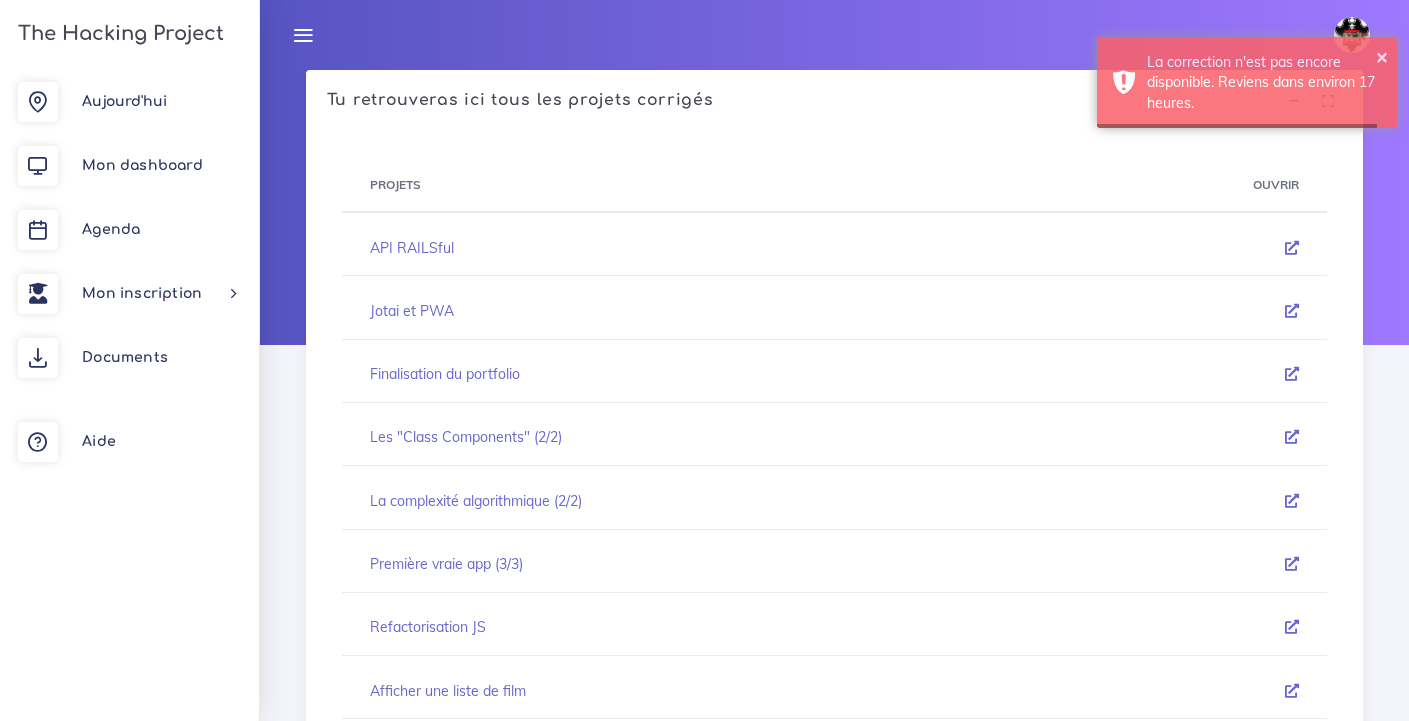 scroll, scrollTop: 0, scrollLeft: 0, axis: both 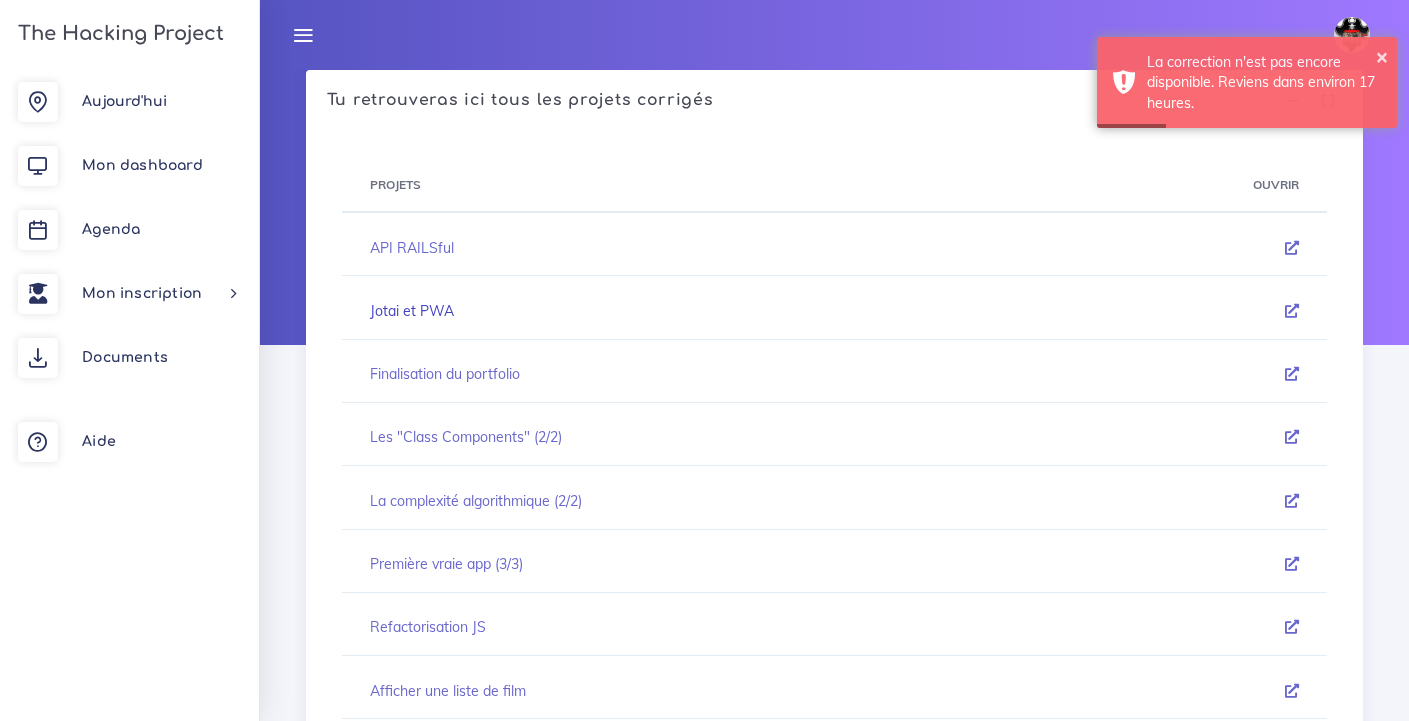 click on "Jotai et PWA" at bounding box center (412, 311) 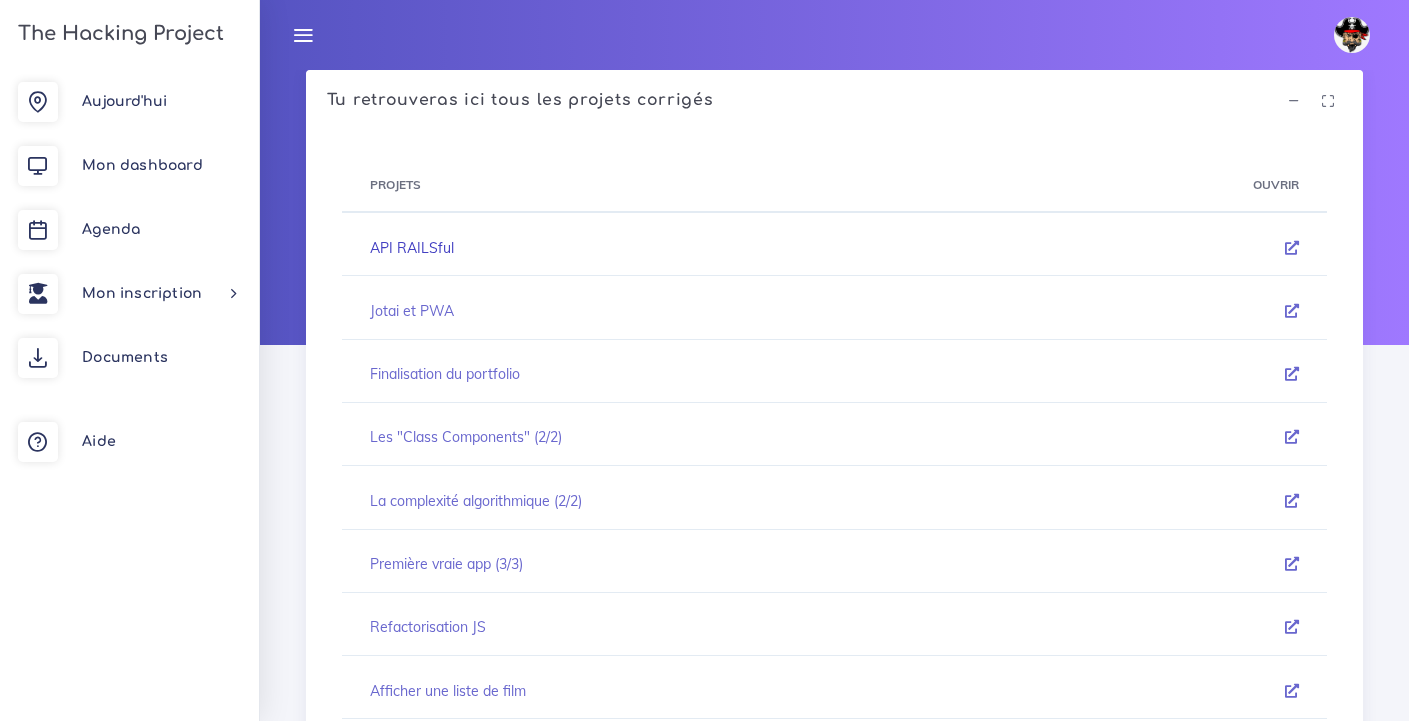 click on "API RAILSful" at bounding box center (412, 248) 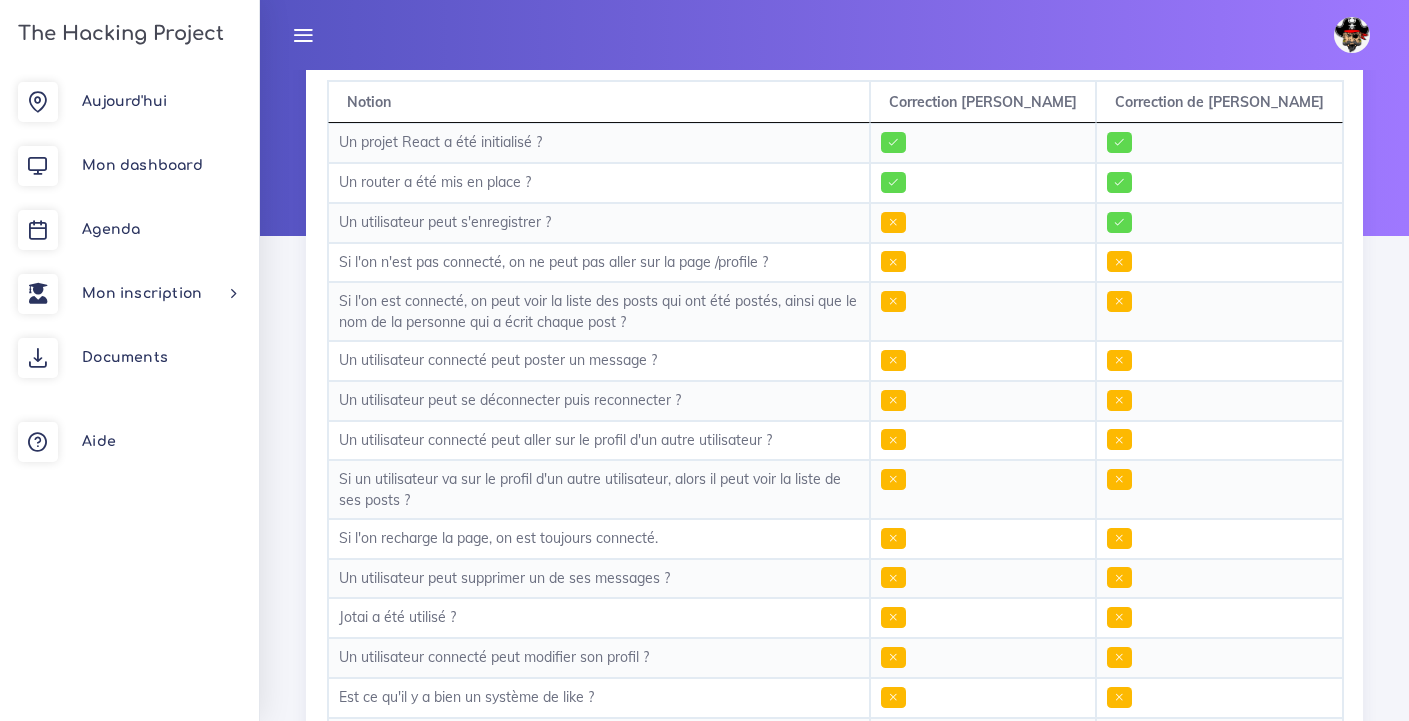 scroll, scrollTop: 0, scrollLeft: 0, axis: both 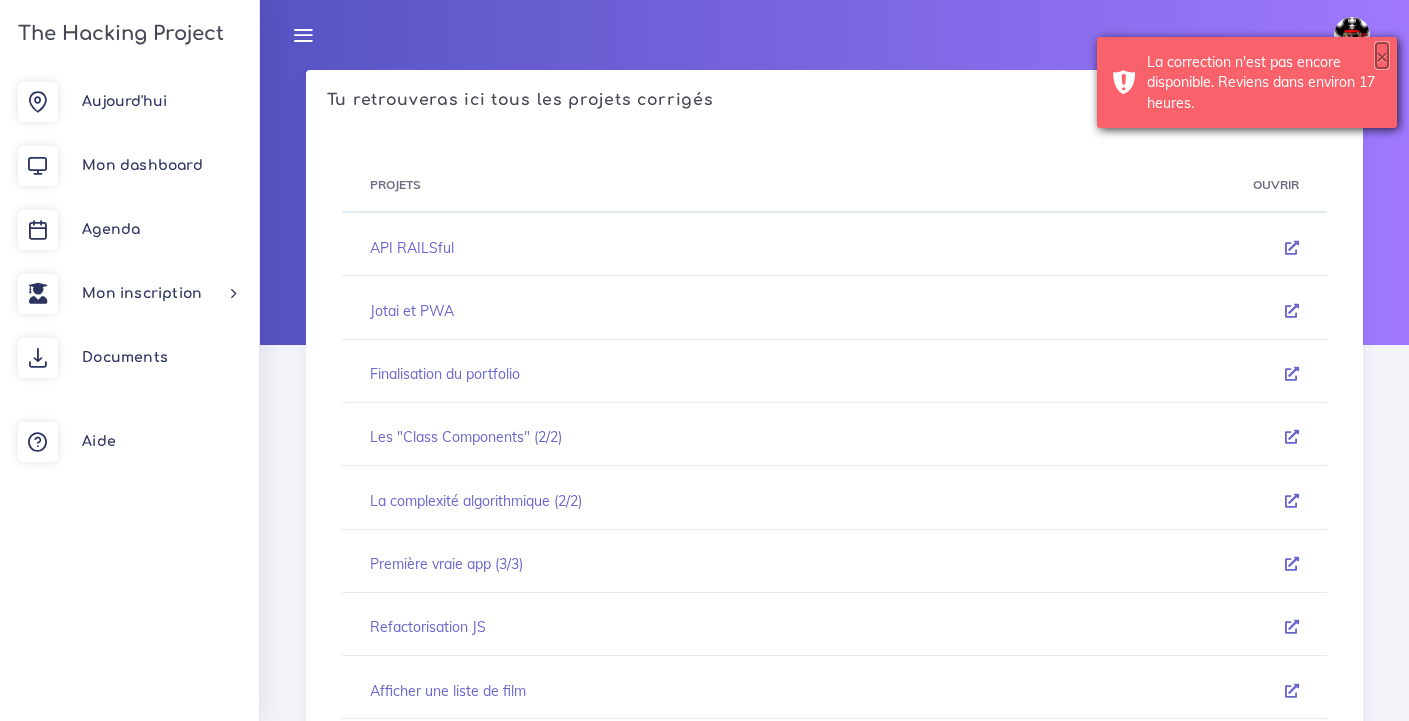 click on "×" at bounding box center [1382, 56] 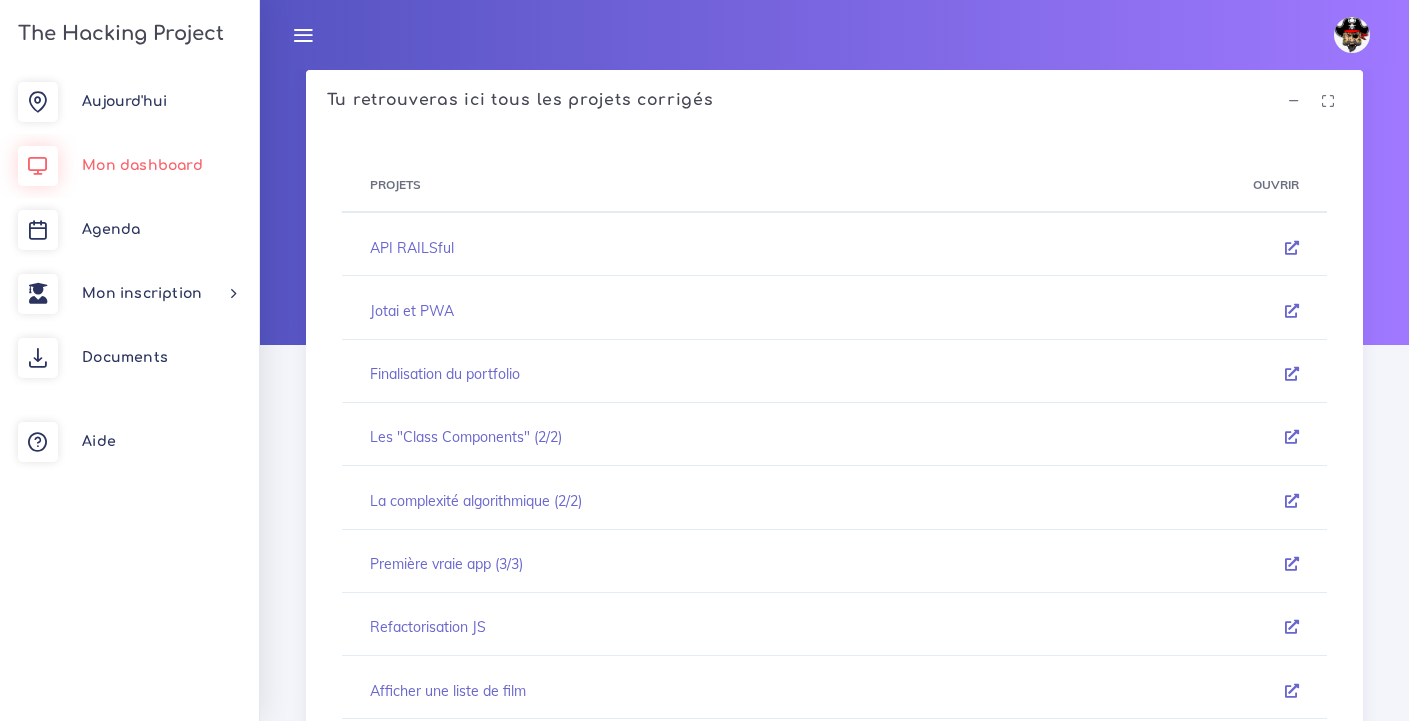 click on "Mon dashboard" at bounding box center [129, 166] 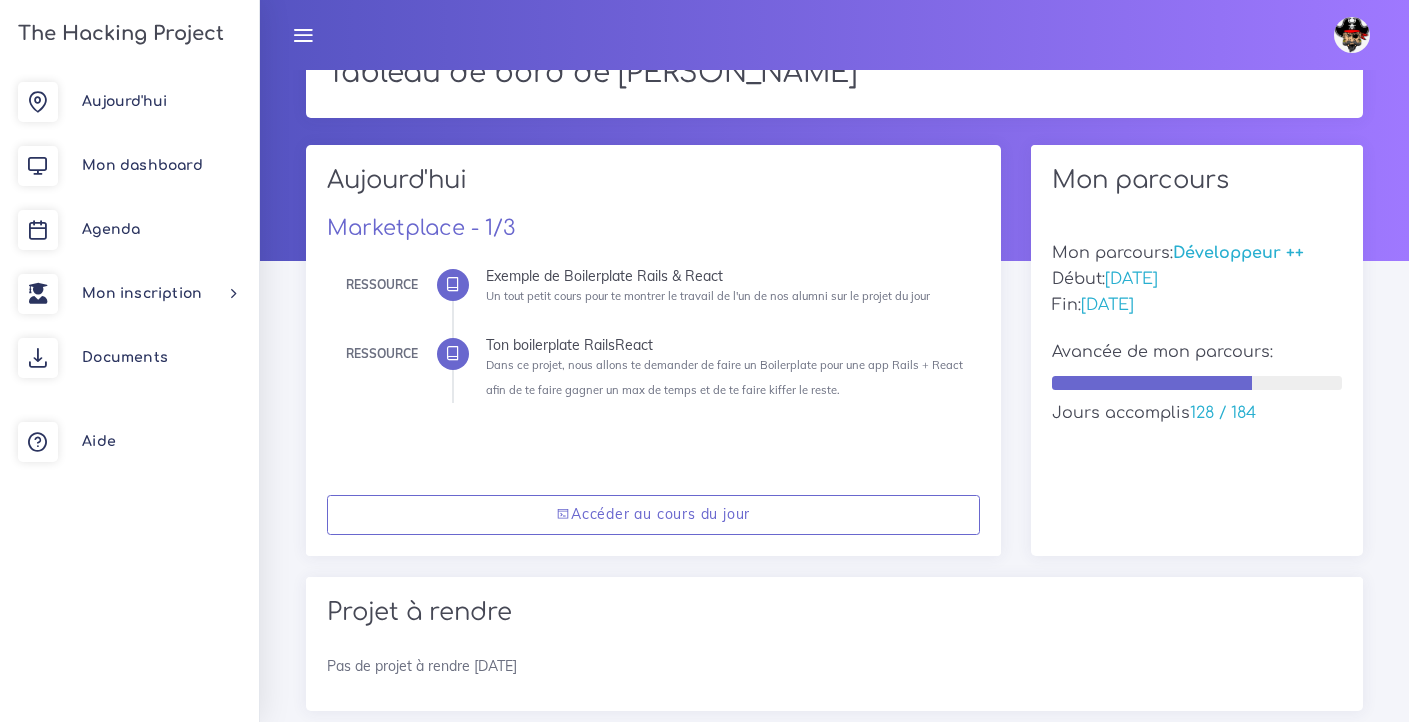 scroll, scrollTop: 165, scrollLeft: 0, axis: vertical 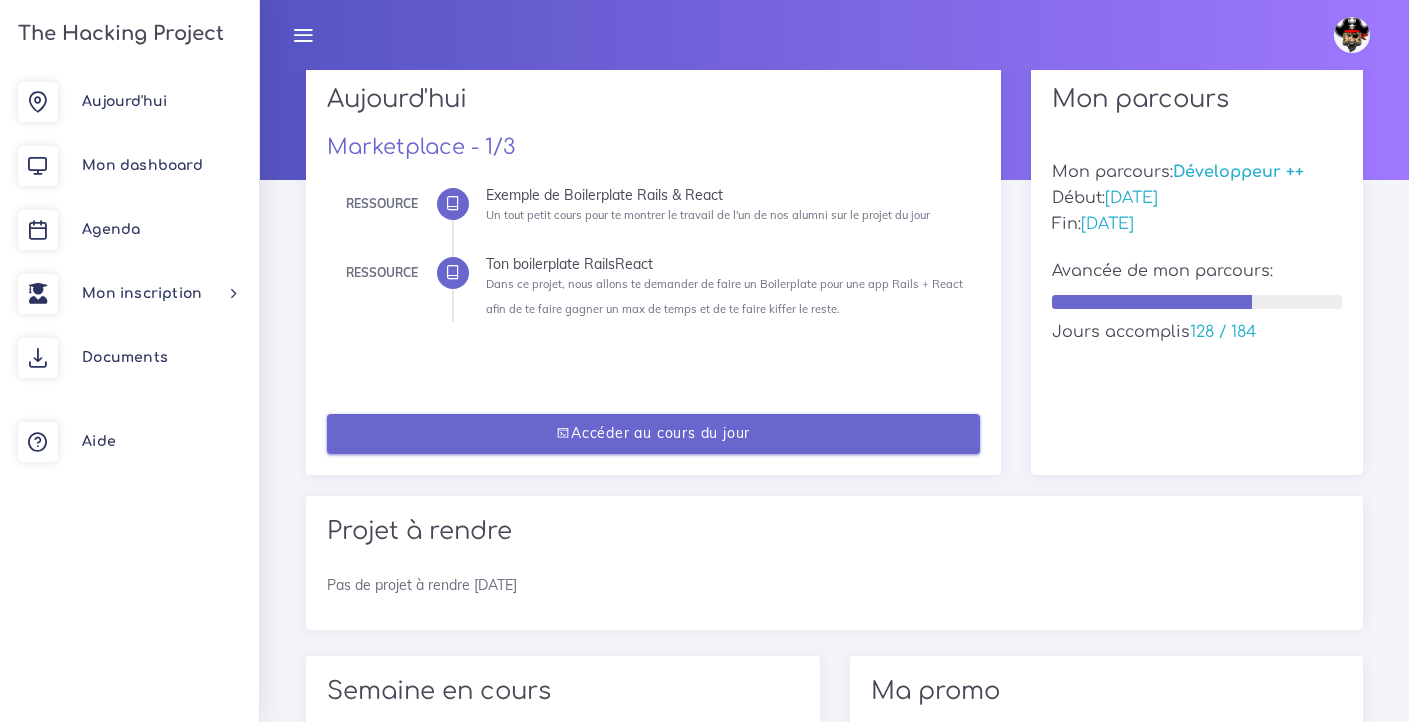 click on "Accéder au cours du jour" at bounding box center [653, 434] 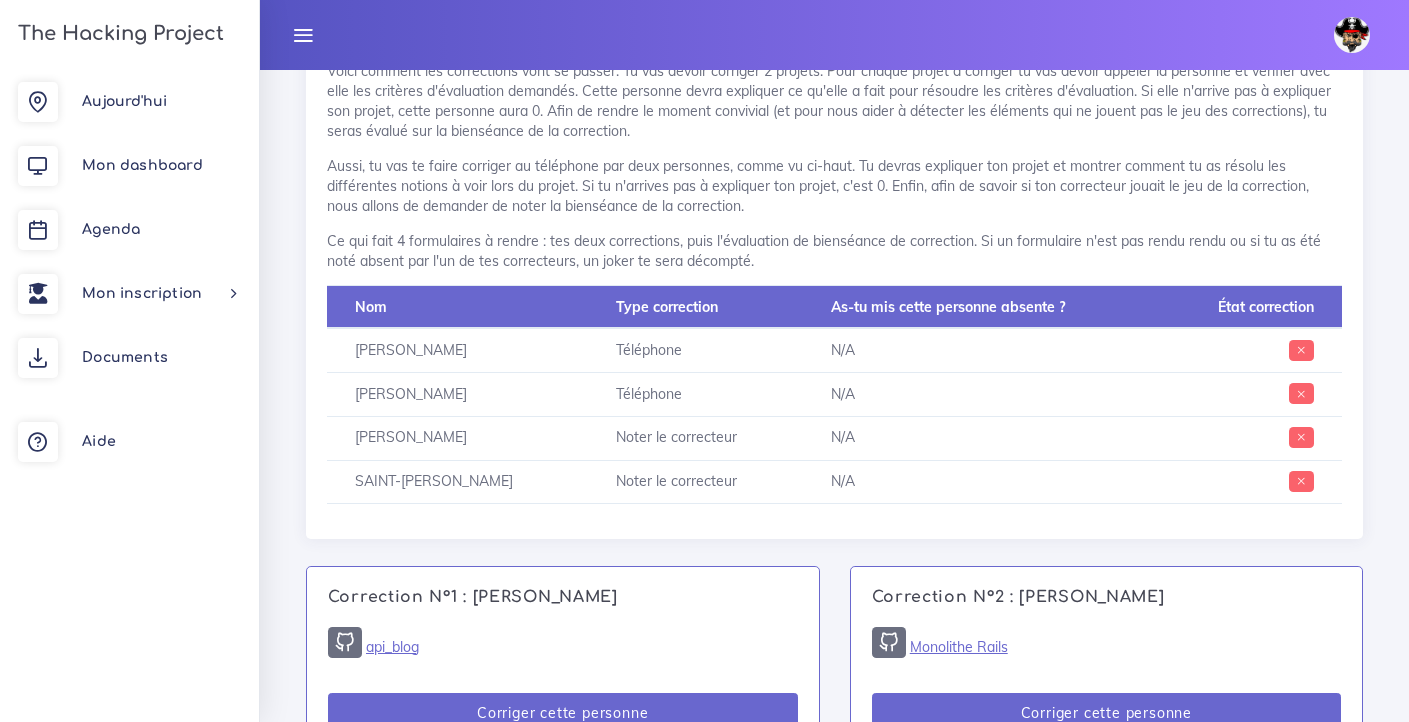 scroll, scrollTop: 1011, scrollLeft: 0, axis: vertical 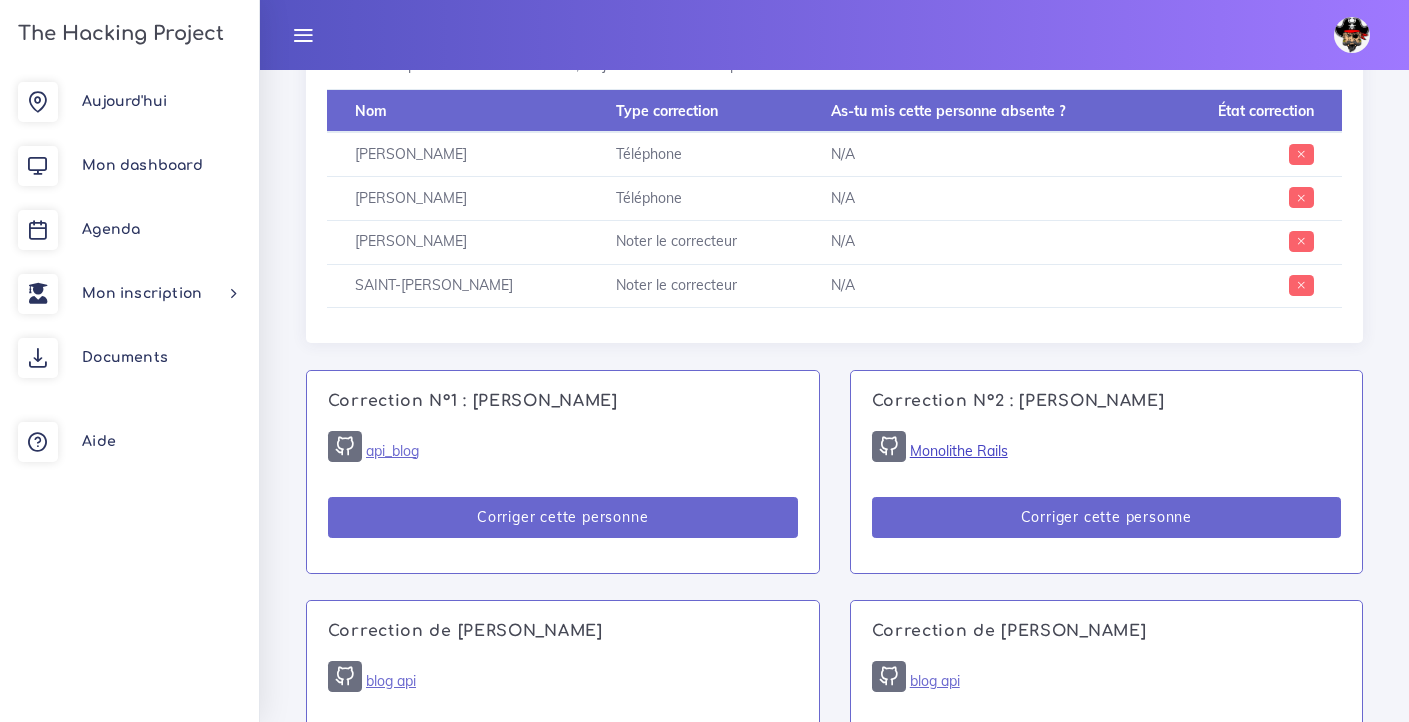 click on "Monolithe Rails" at bounding box center [959, 451] 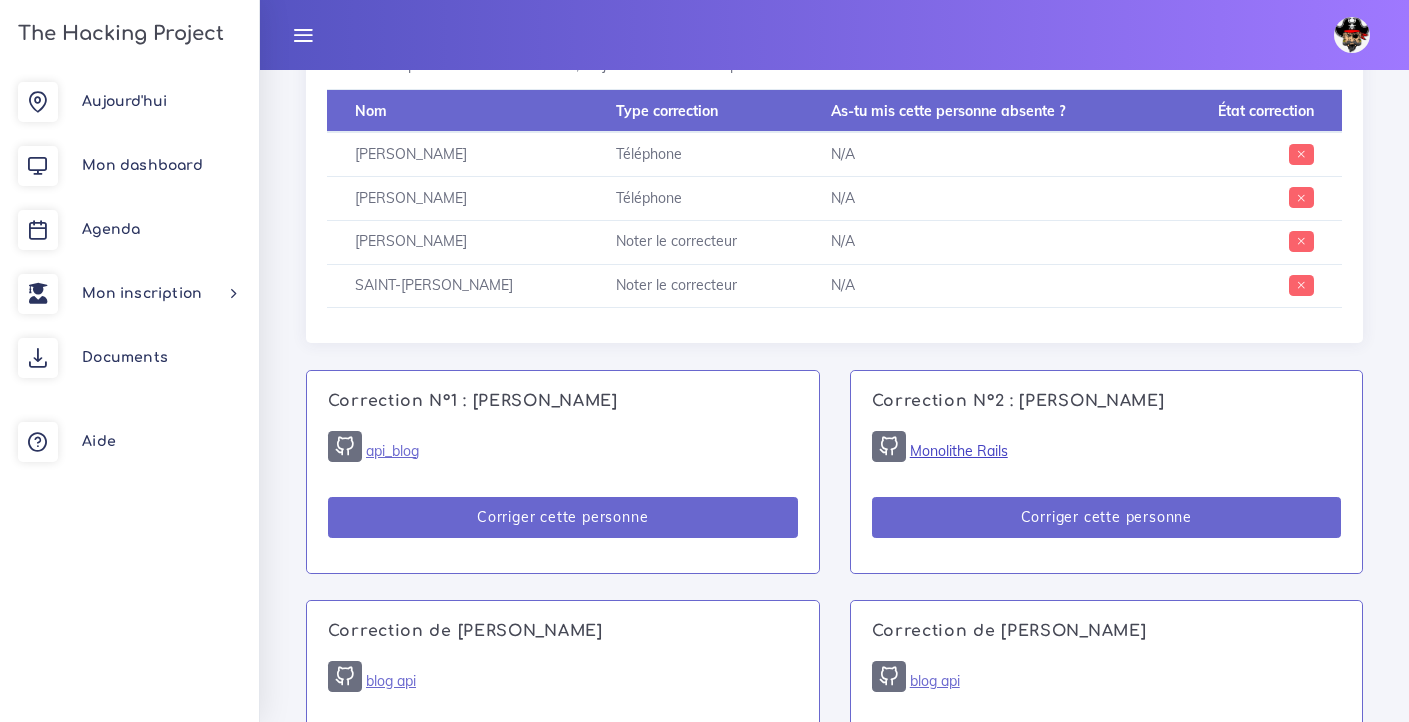 click on "Monolithe Rails" at bounding box center (959, 451) 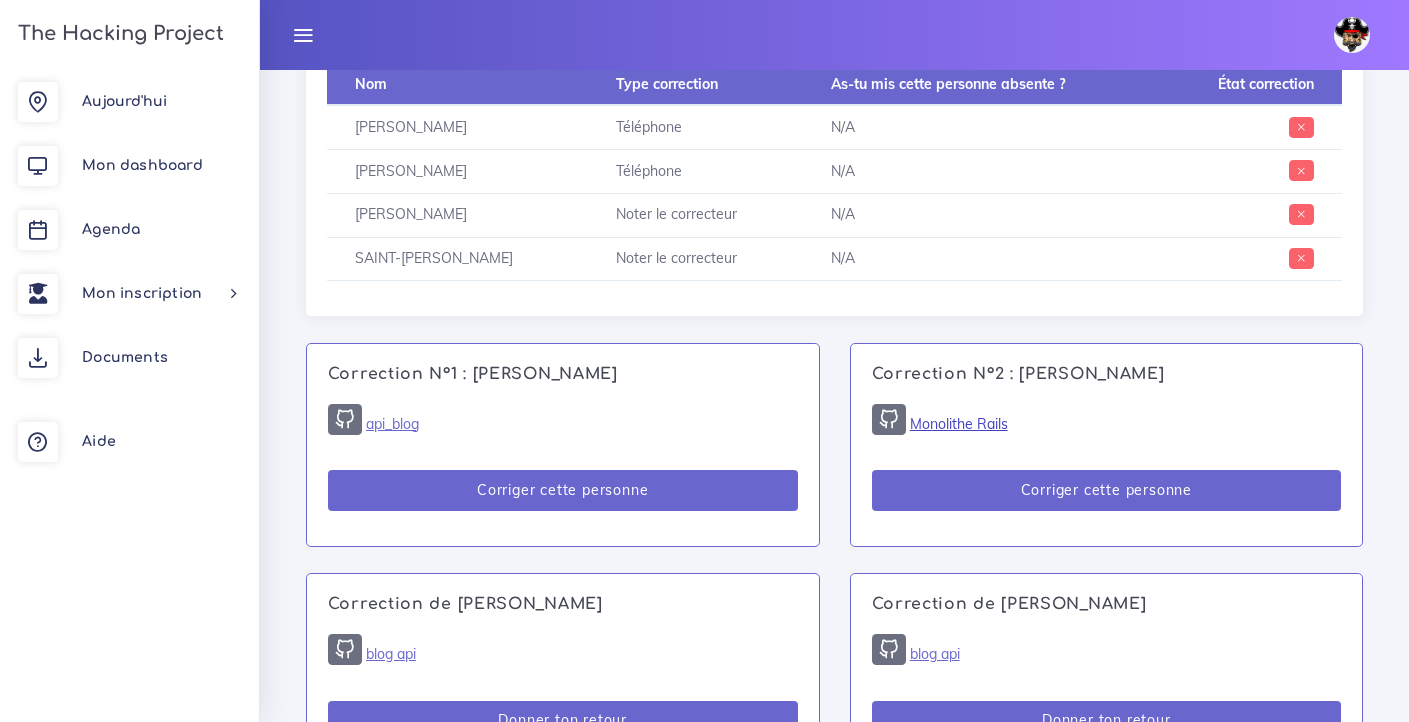 scroll, scrollTop: 1046, scrollLeft: 0, axis: vertical 